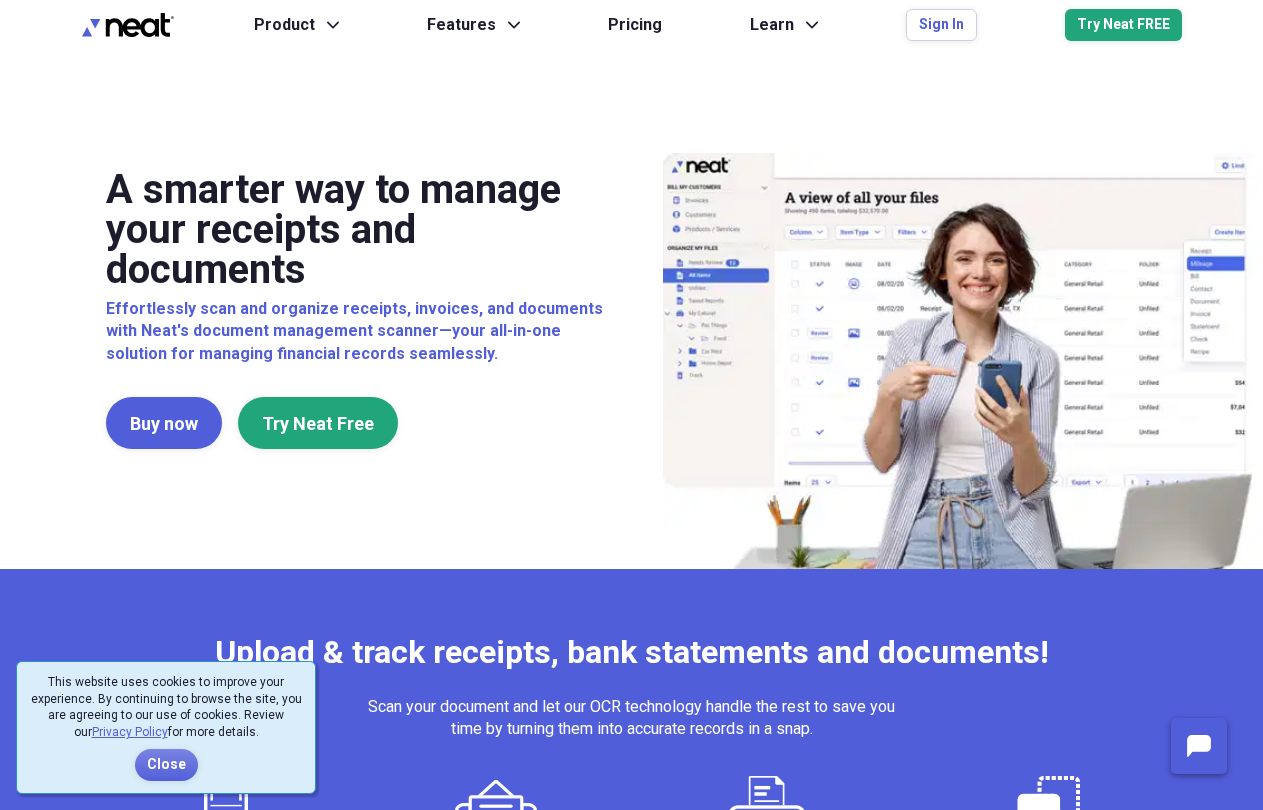 scroll, scrollTop: 0, scrollLeft: 0, axis: both 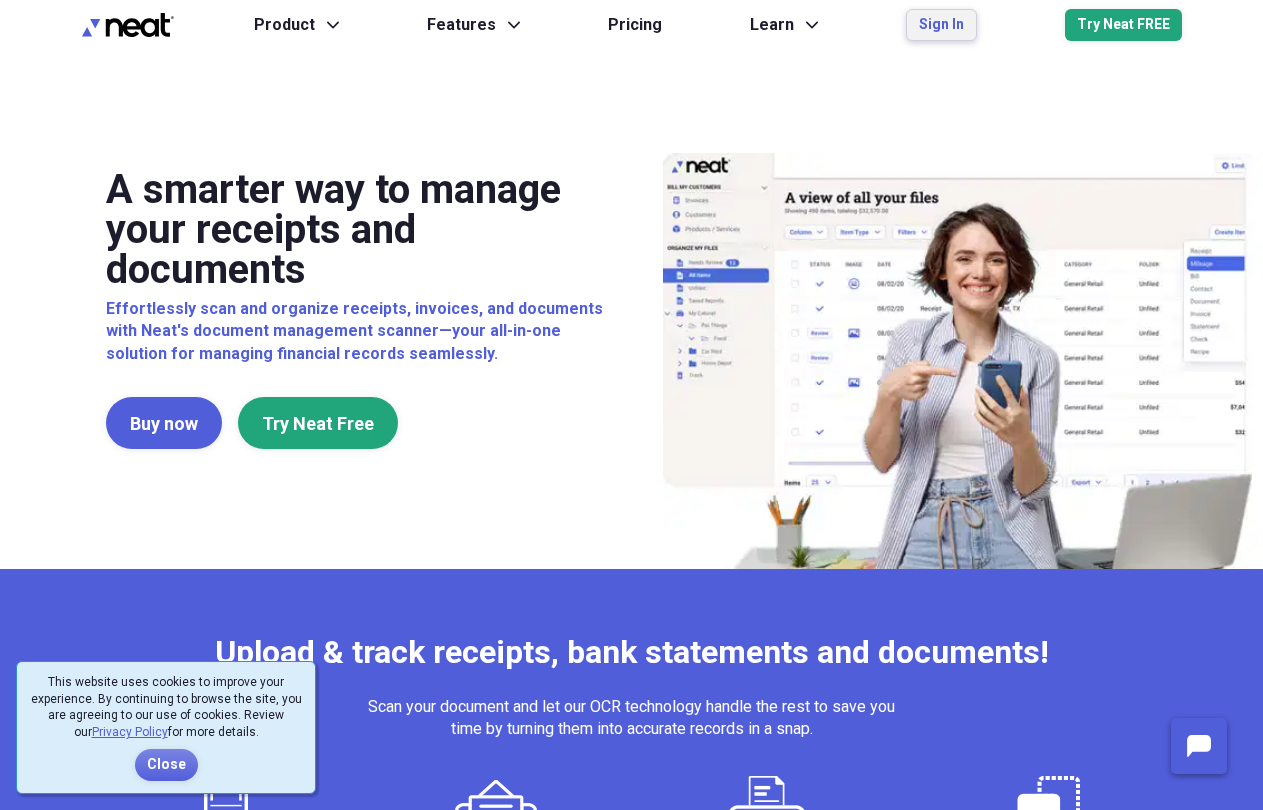 click on "Sign In" at bounding box center [941, 25] 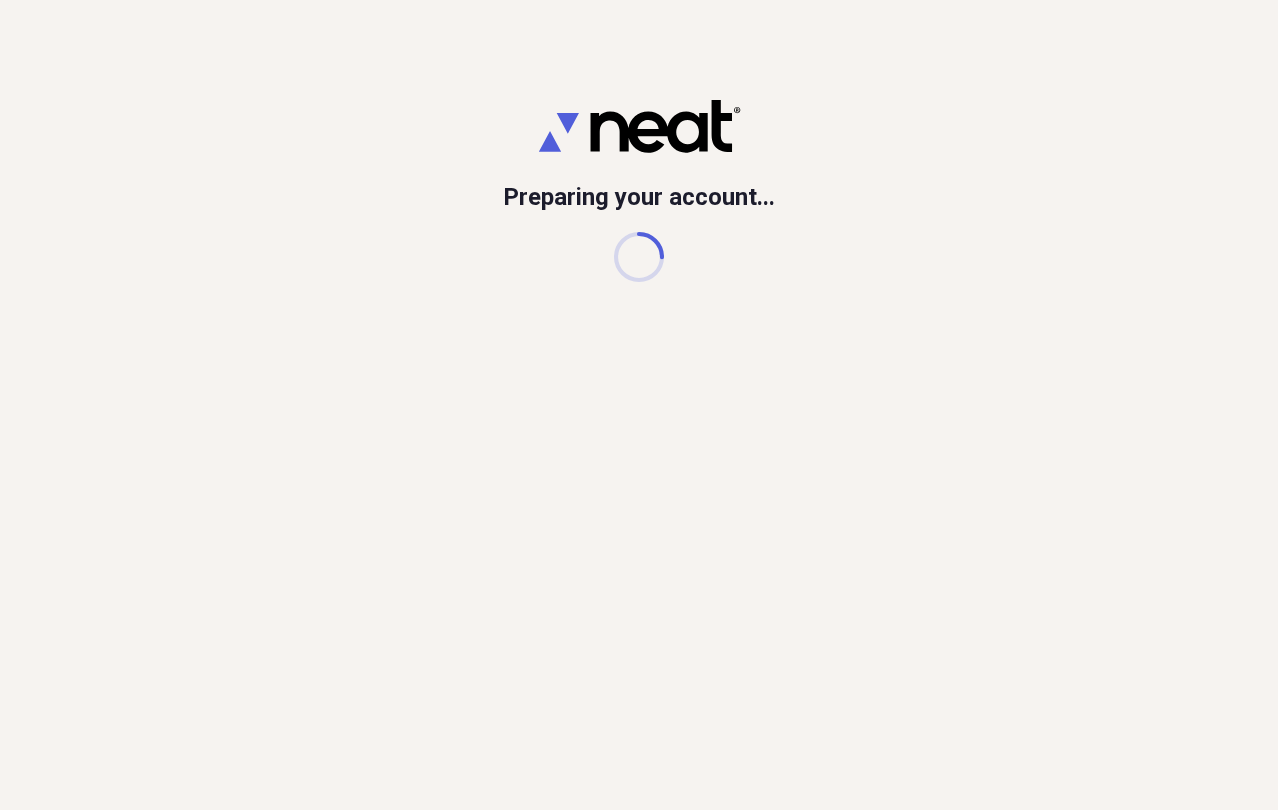 scroll, scrollTop: 0, scrollLeft: 0, axis: both 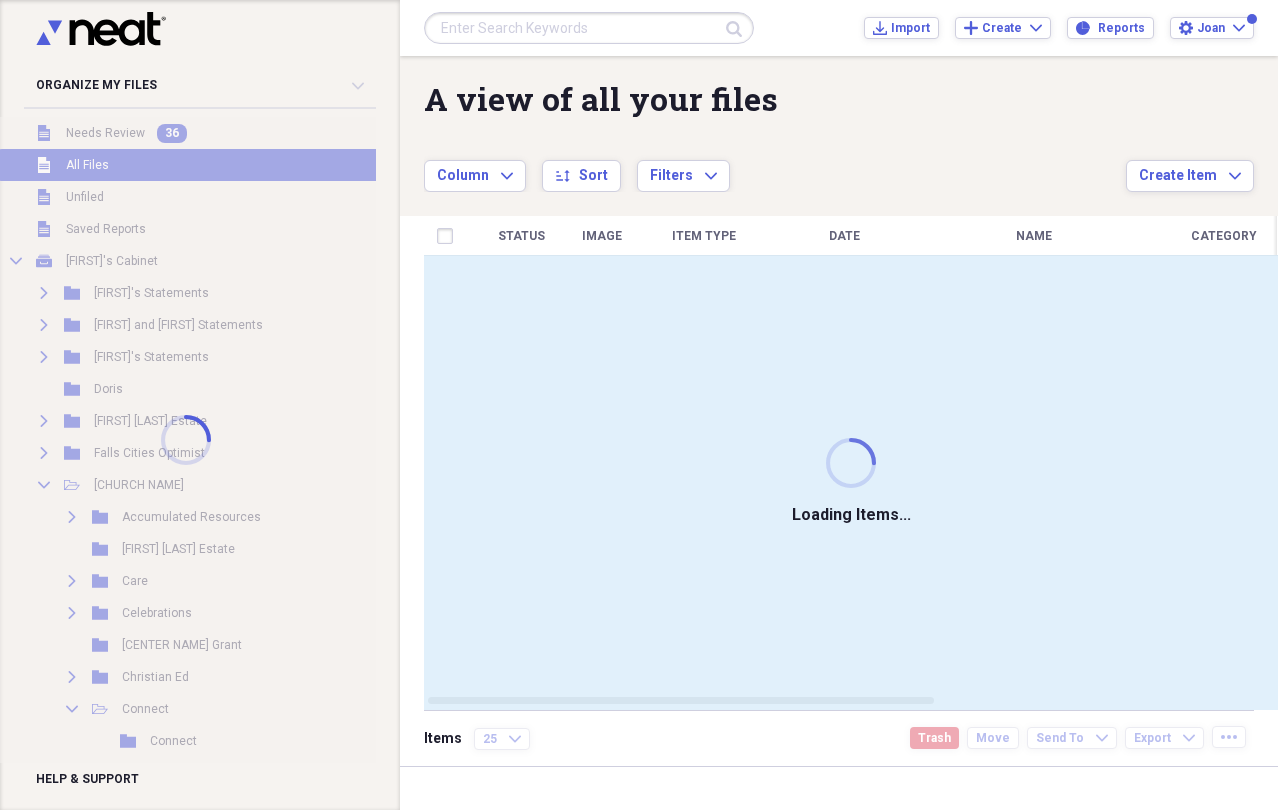 click on "Needs Review" at bounding box center (105, 133) 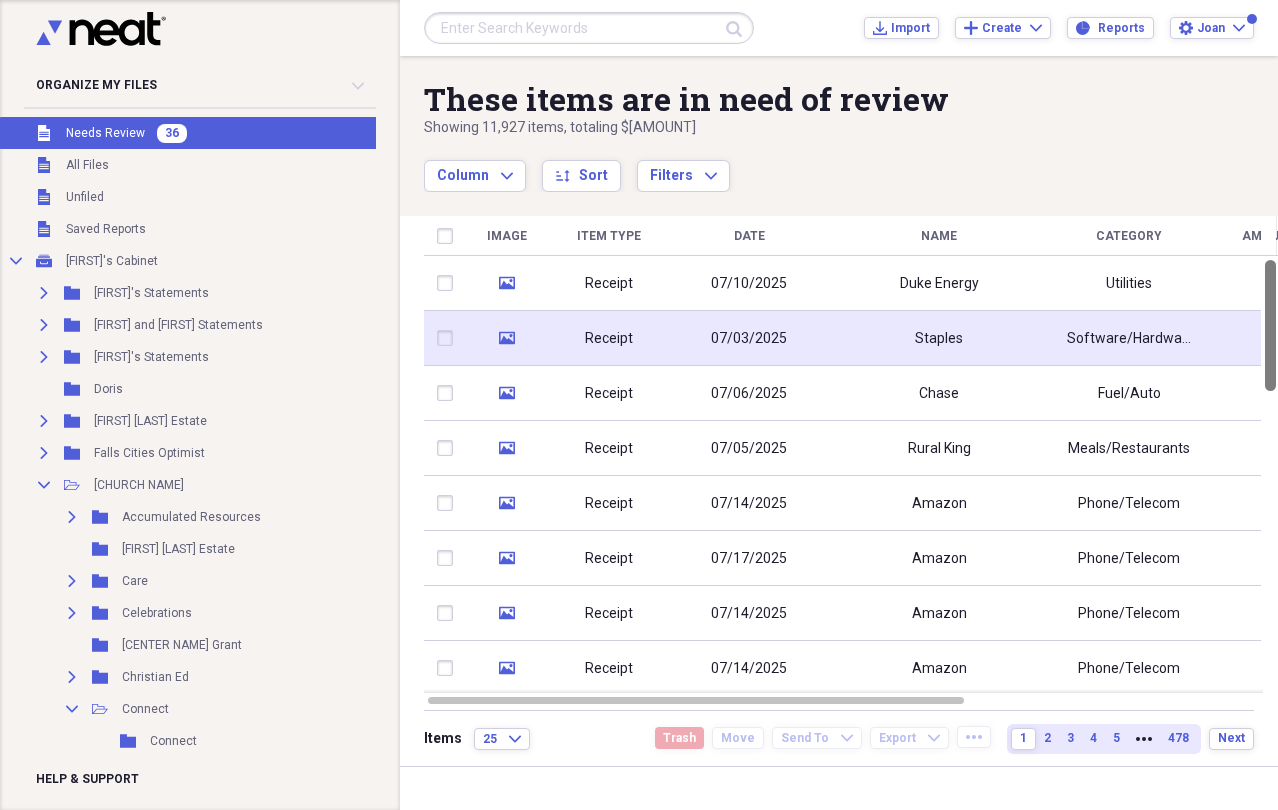 drag, startPoint x: 1269, startPoint y: 312, endPoint x: 1237, endPoint y: 322, distance: 33.526108 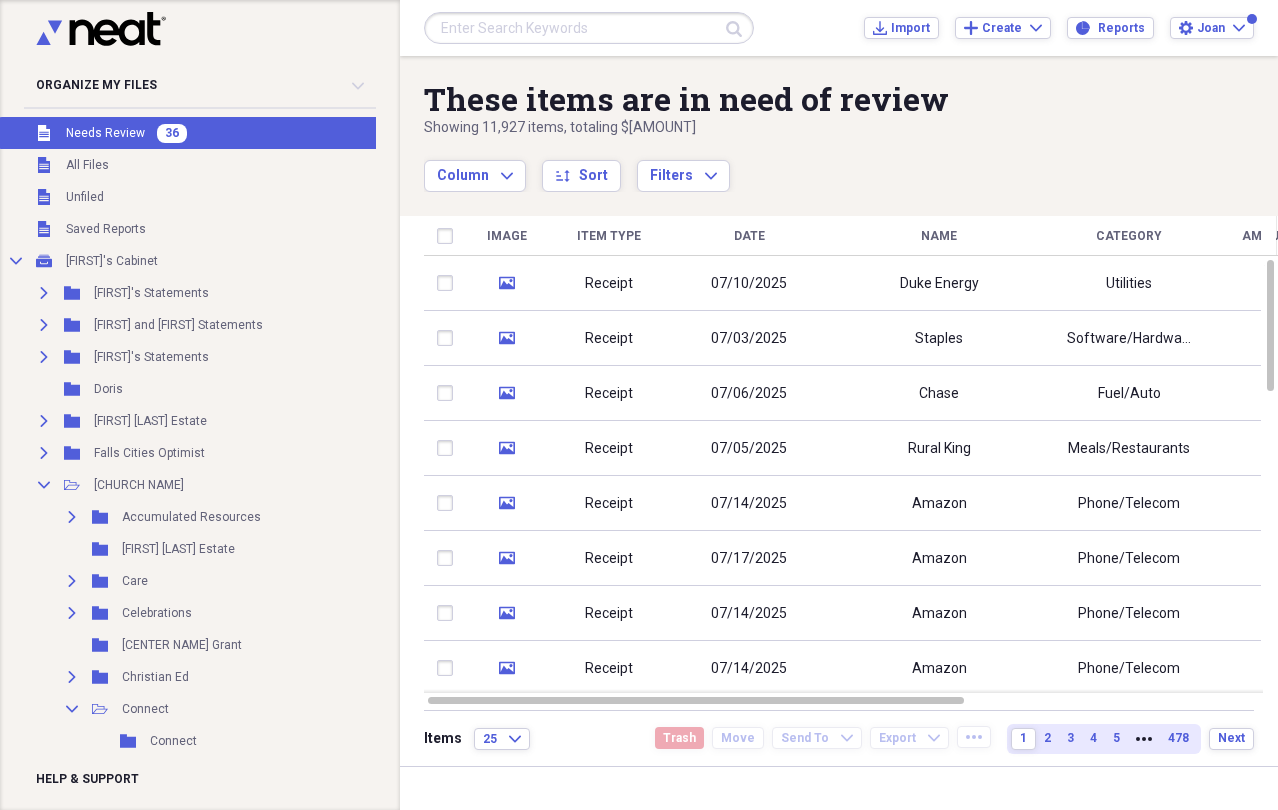 click on "Date" at bounding box center [749, 236] 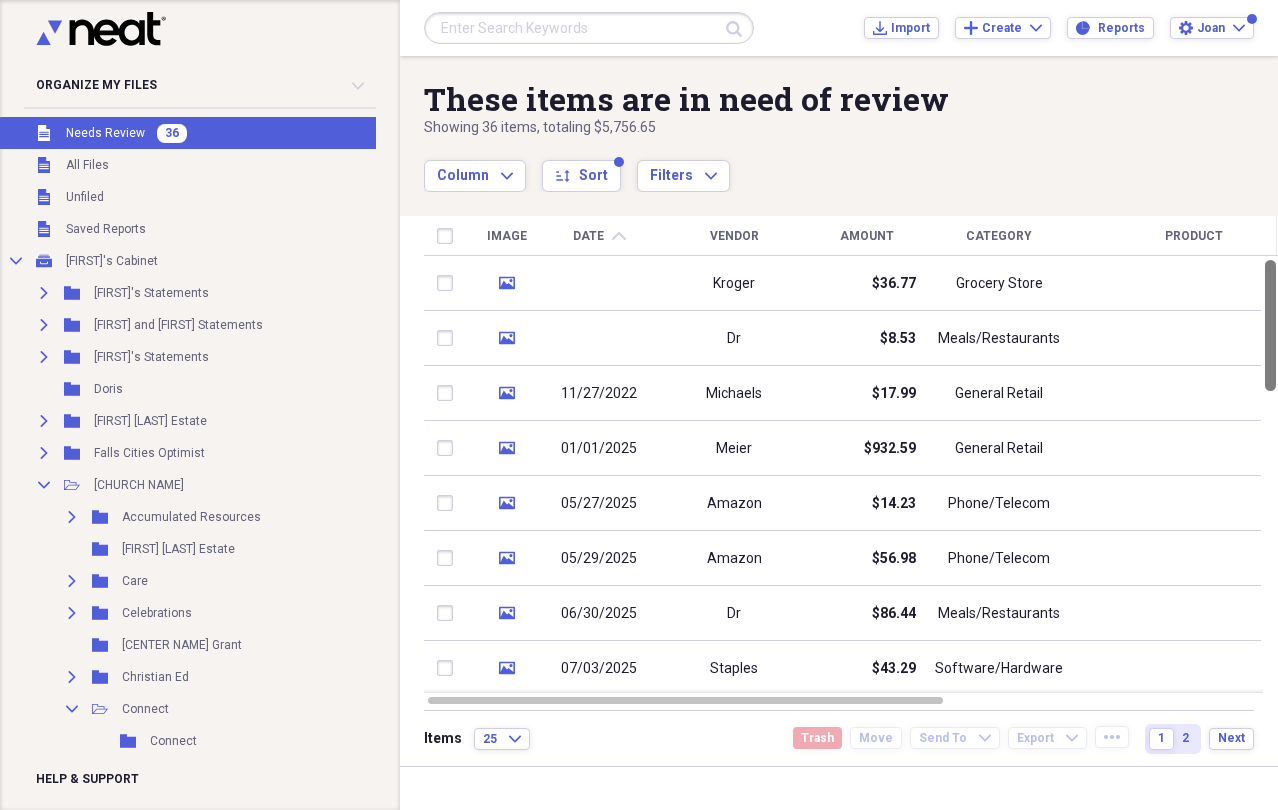 click at bounding box center [1270, 325] 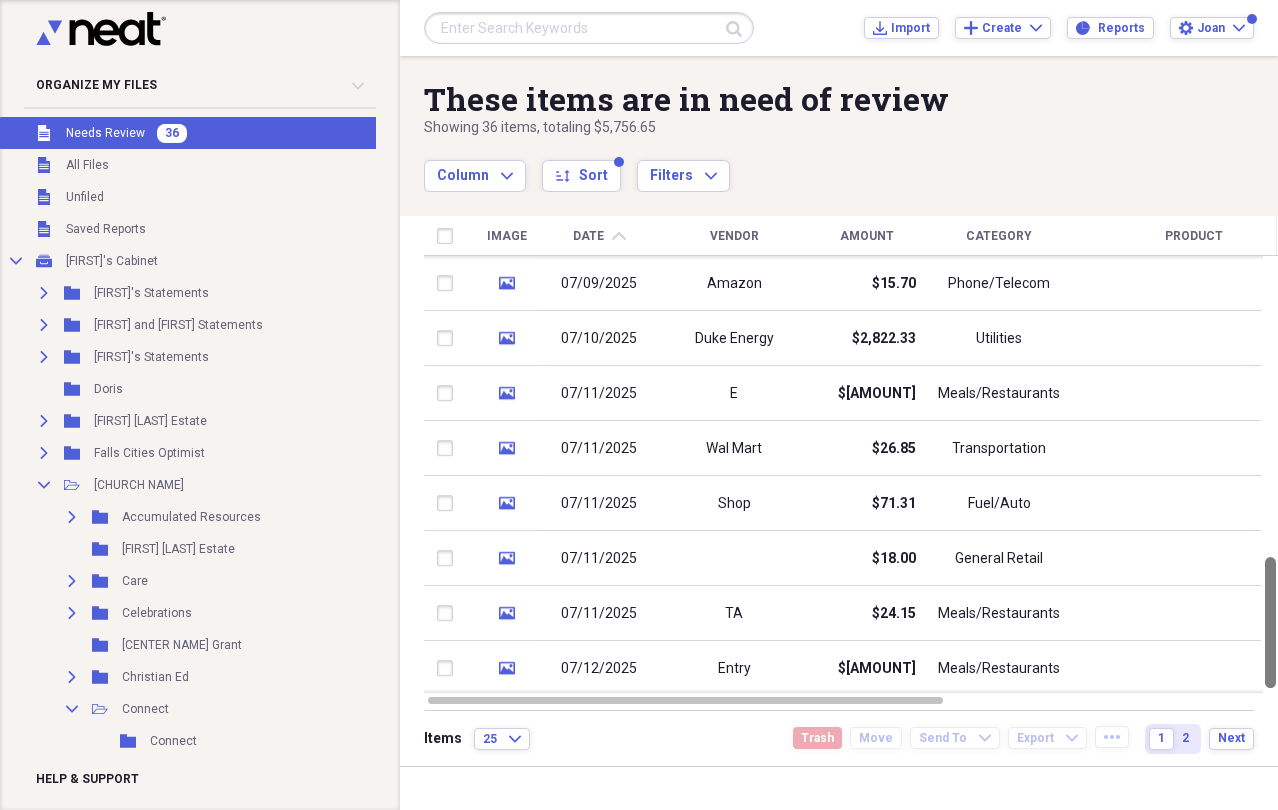 drag, startPoint x: 1269, startPoint y: 344, endPoint x: 1255, endPoint y: 722, distance: 378.25916 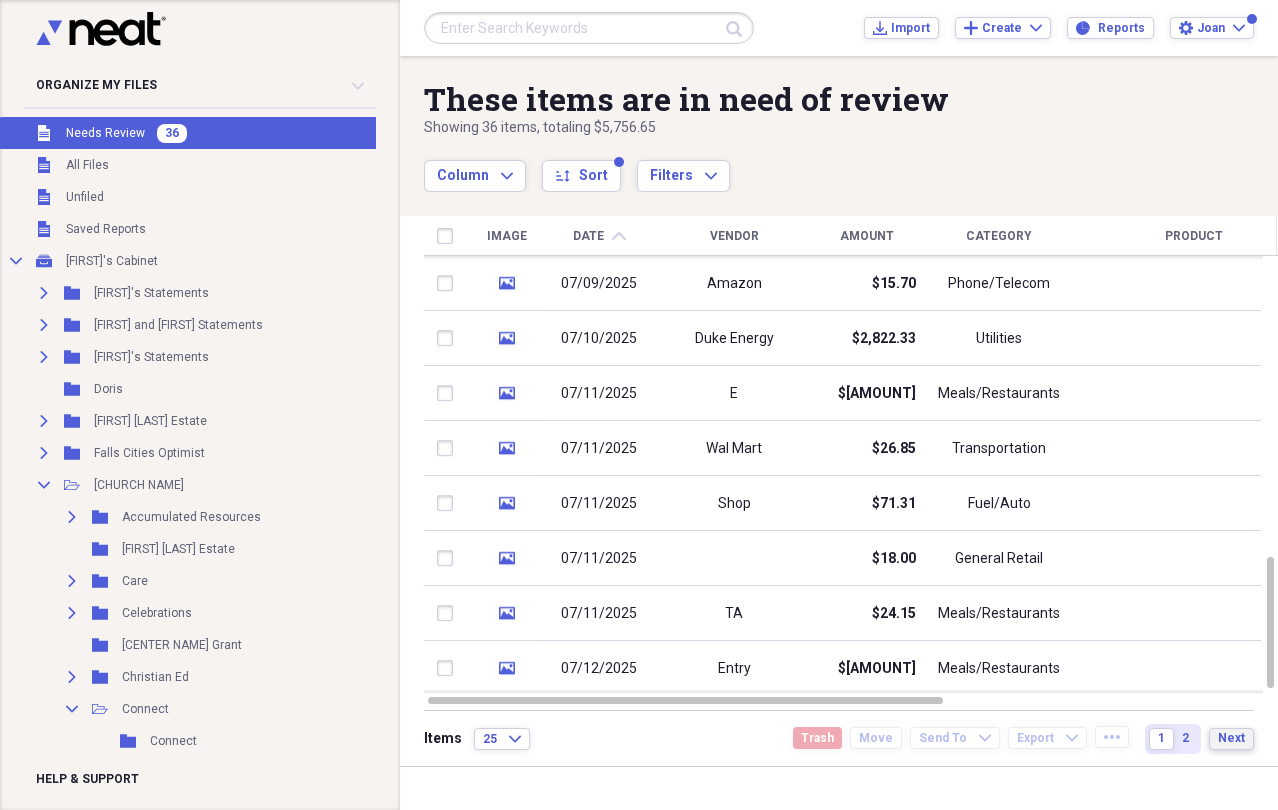 click on "Next" at bounding box center (1231, 739) 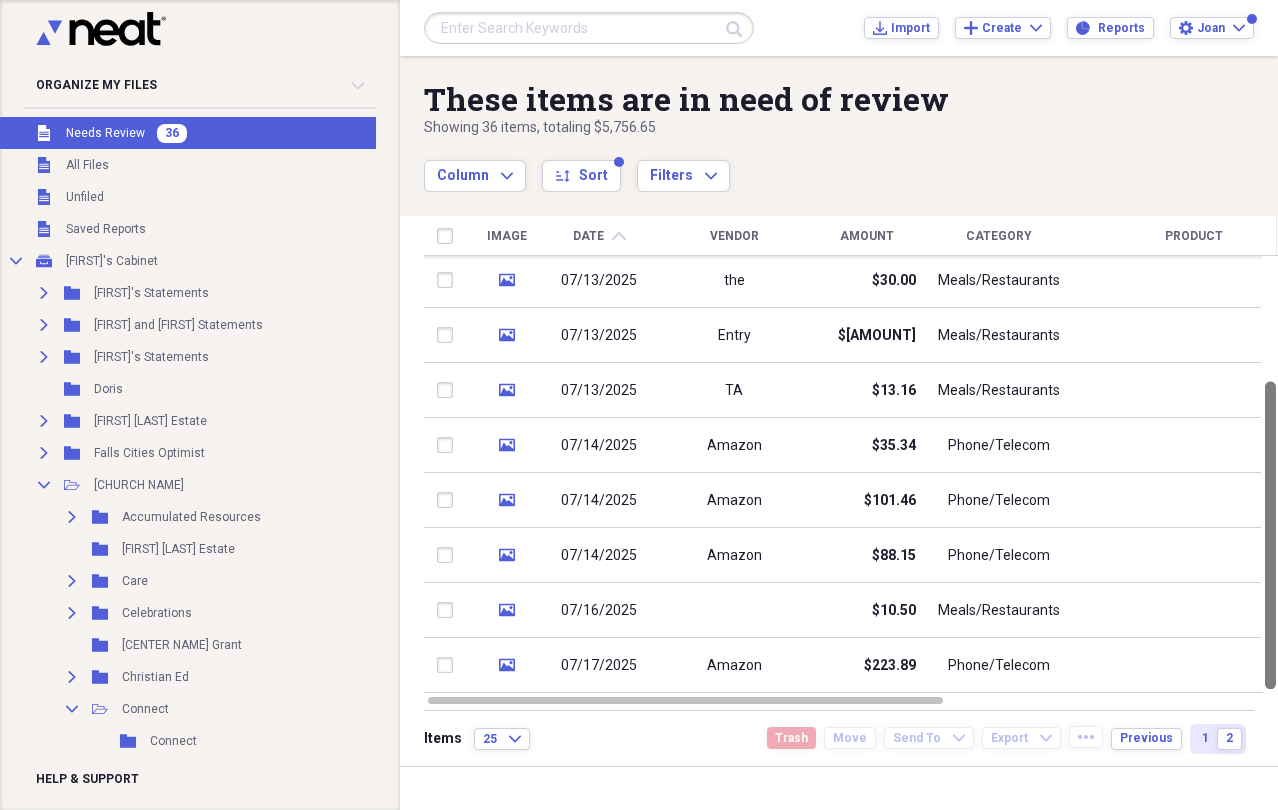 drag, startPoint x: 1266, startPoint y: 378, endPoint x: 1276, endPoint y: 563, distance: 185.27008 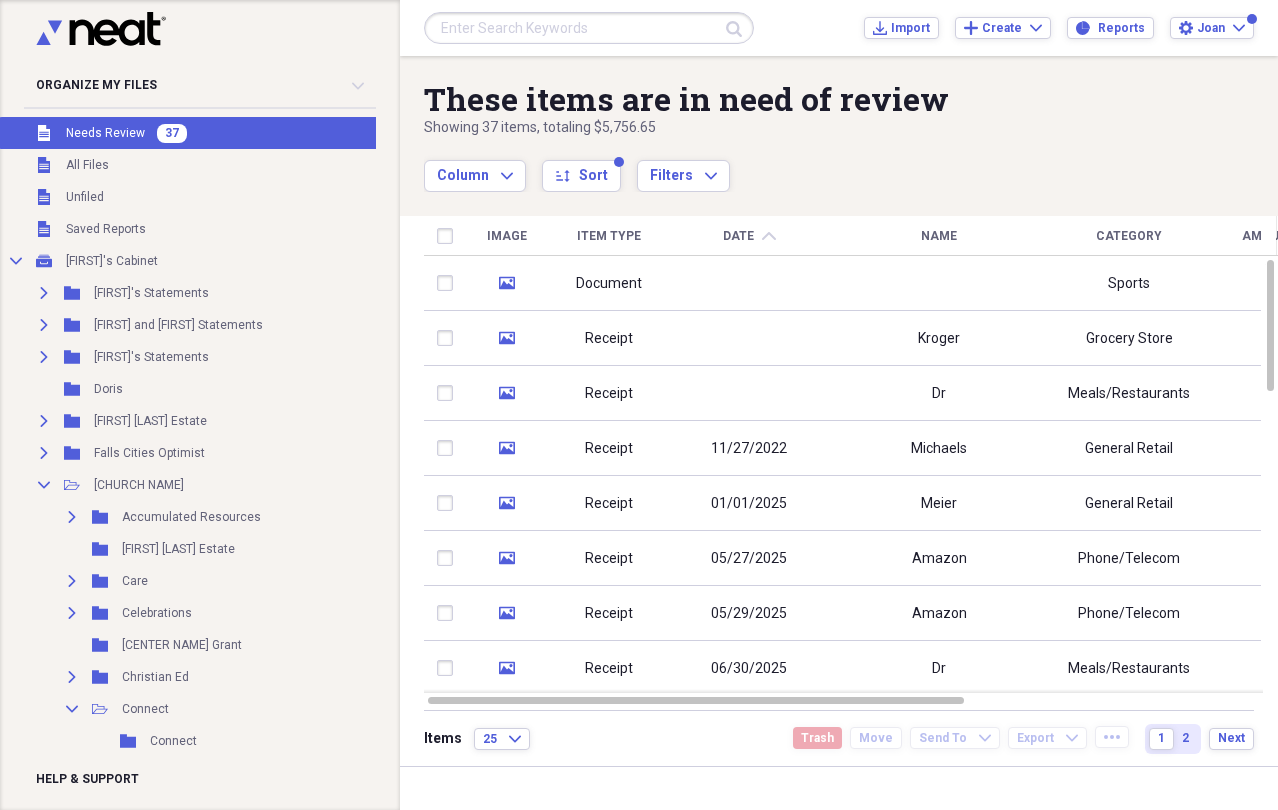 click on "Unfiled Needs Review 37" at bounding box center [215, 133] 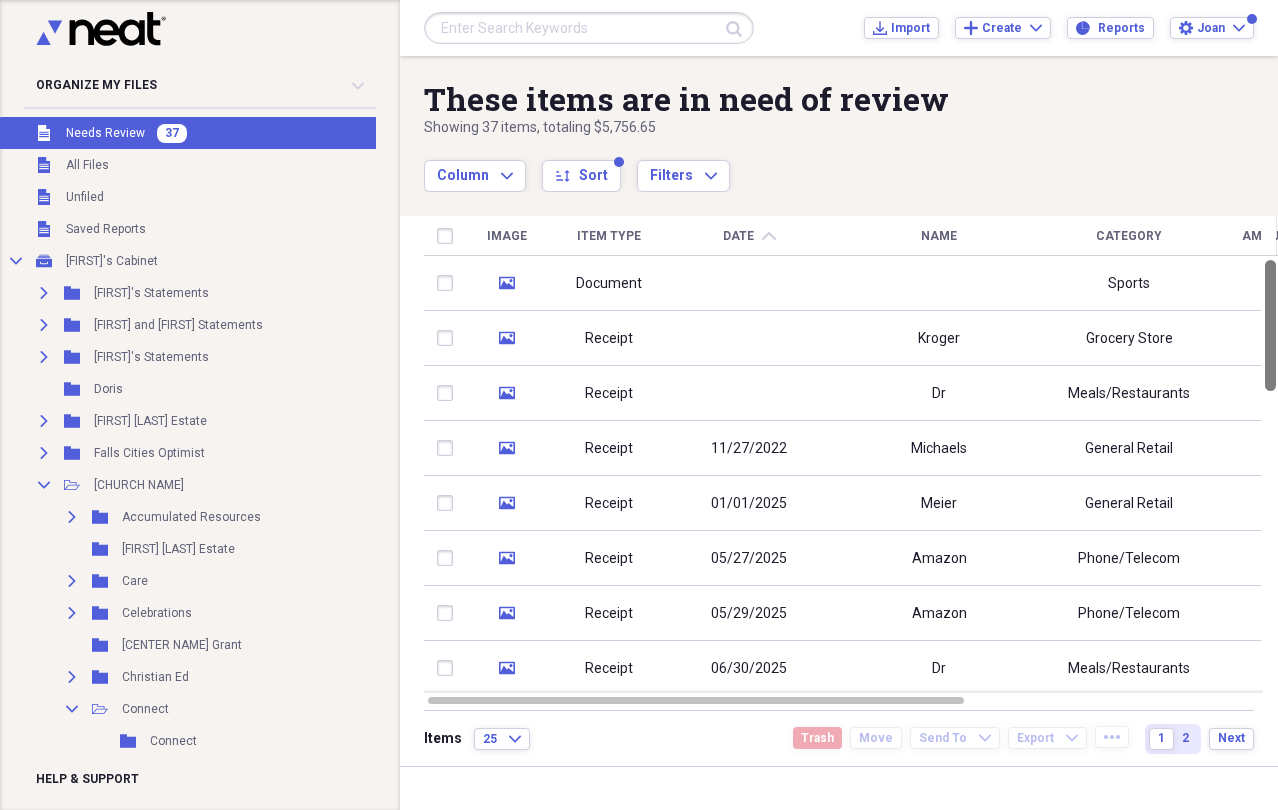 drag, startPoint x: 1270, startPoint y: 374, endPoint x: 1287, endPoint y: 264, distance: 111.305885 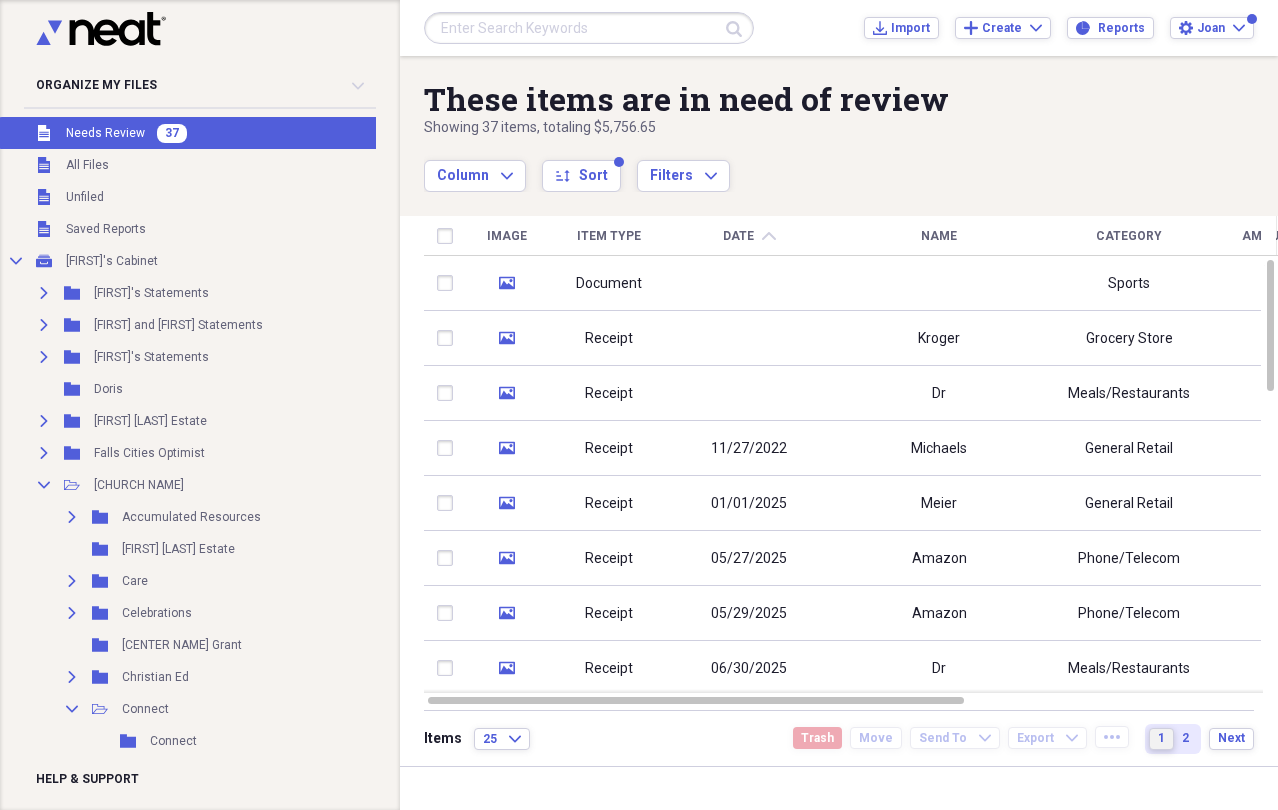 click on "1" at bounding box center (1161, 738) 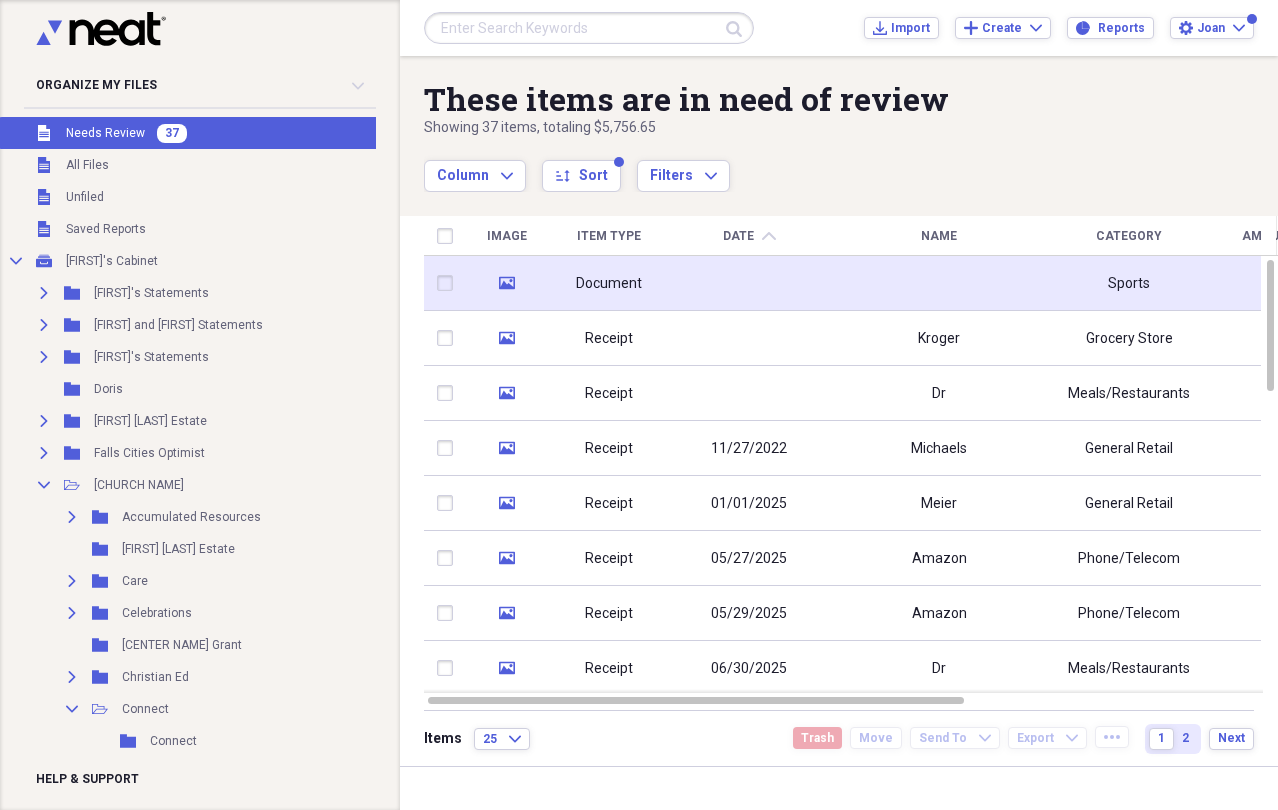 click at bounding box center (749, 283) 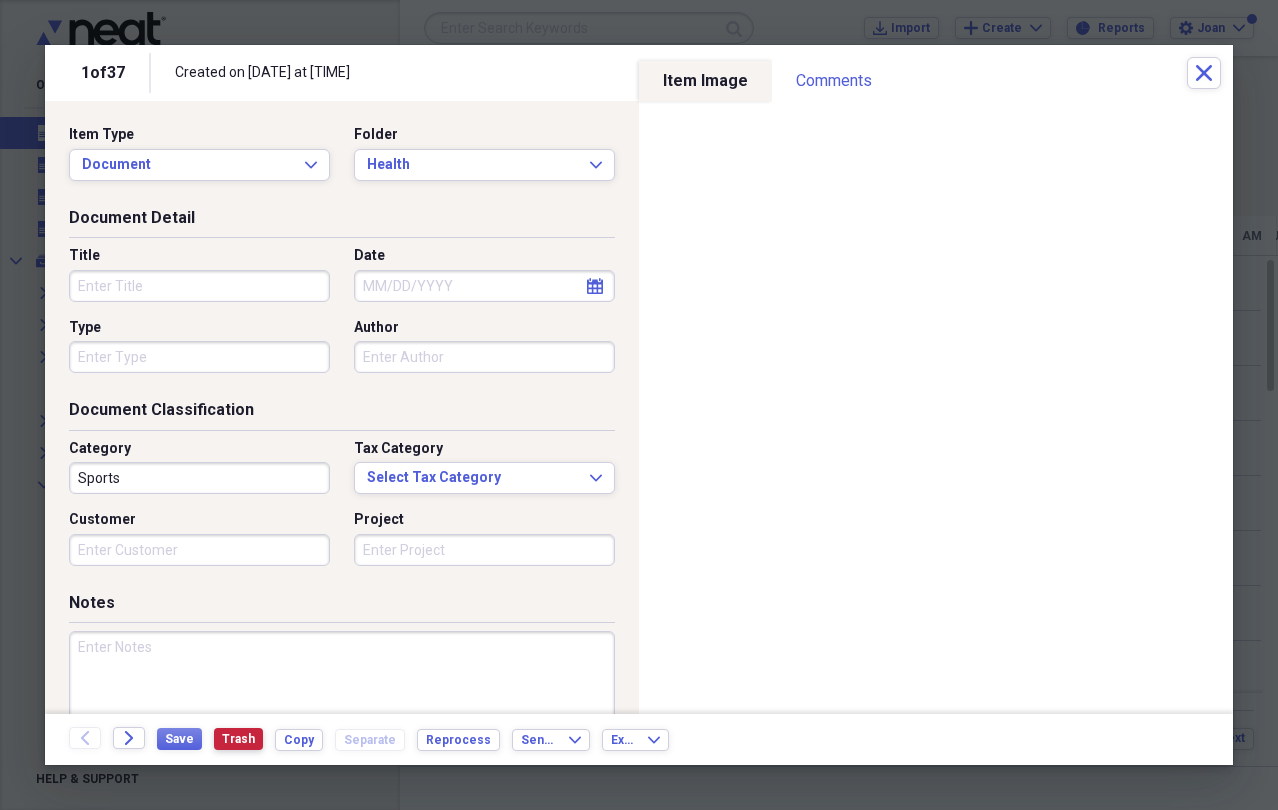 click on "Trash" at bounding box center (238, 739) 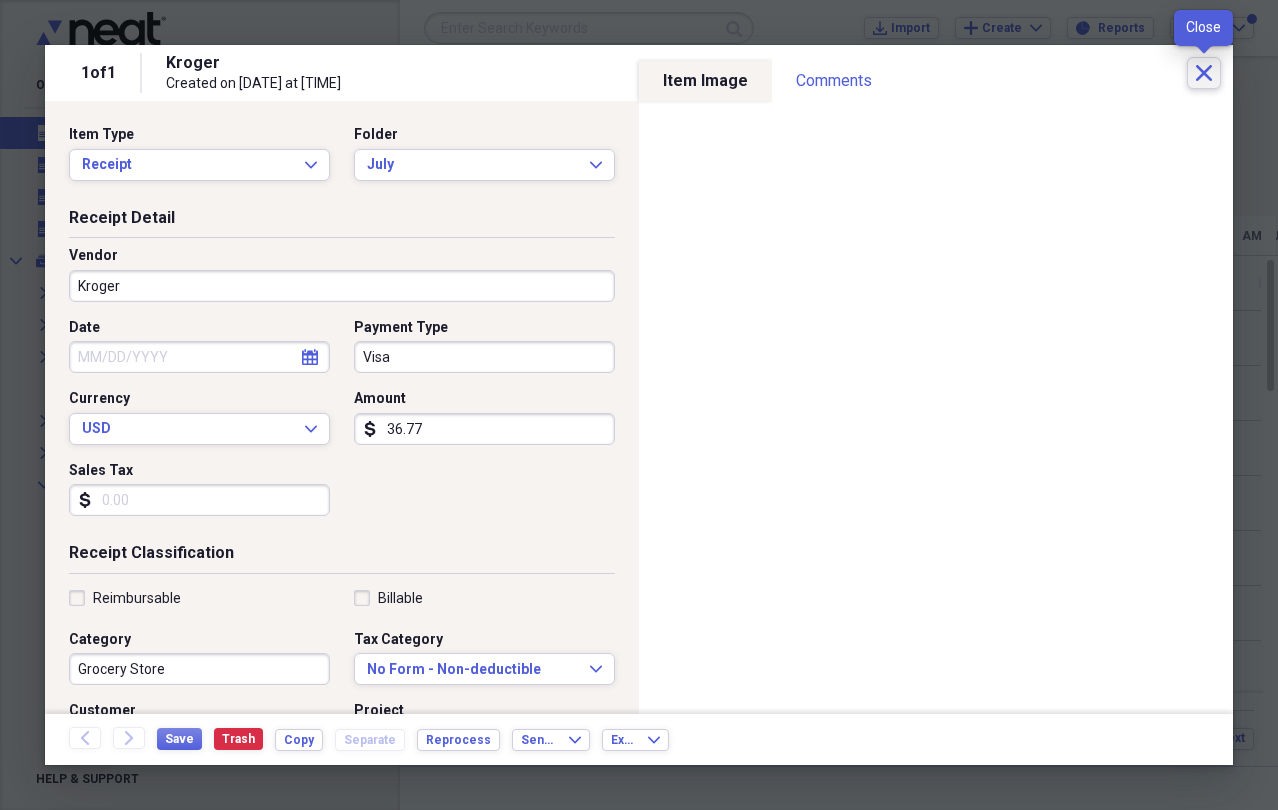 click 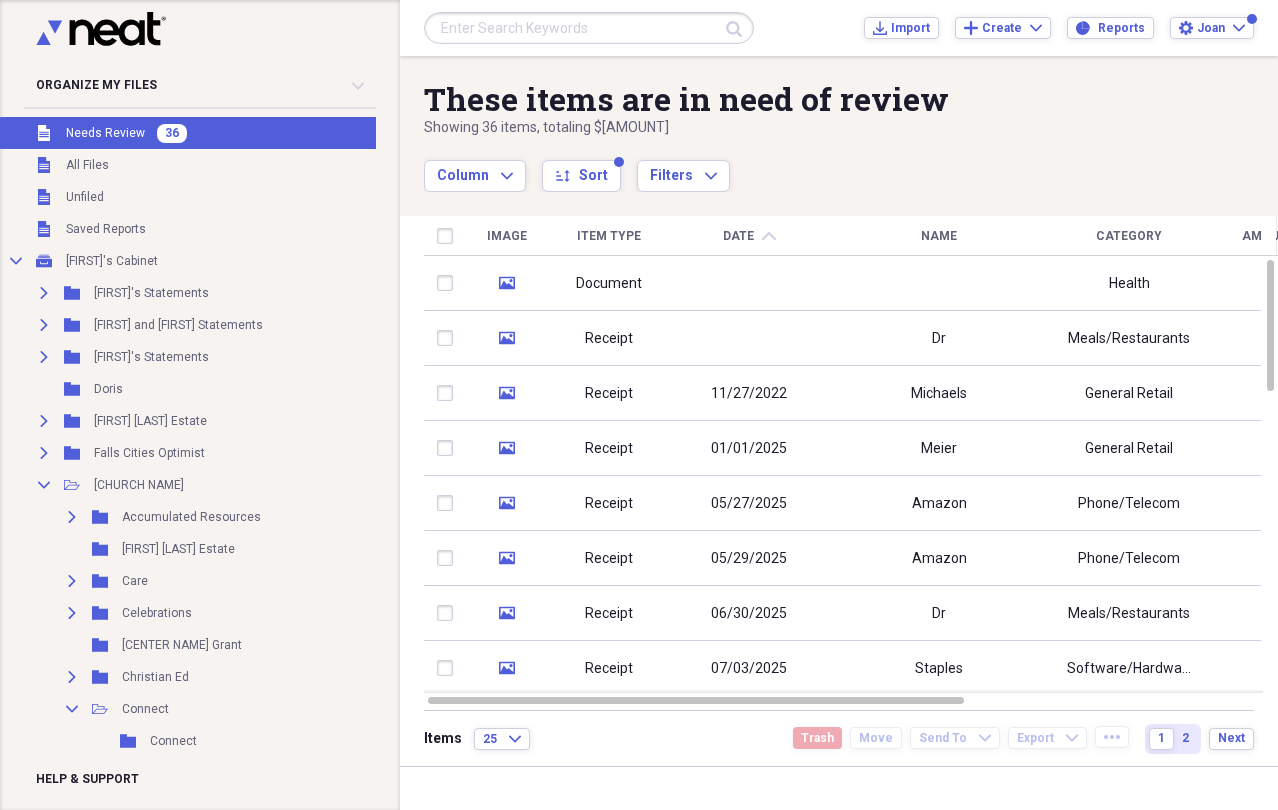 click at bounding box center (939, 283) 